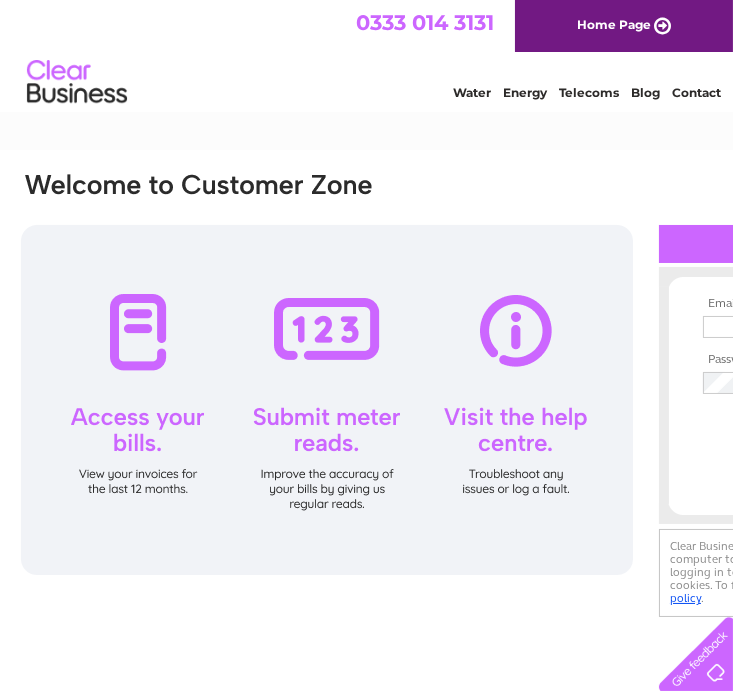 scroll, scrollTop: 0, scrollLeft: 0, axis: both 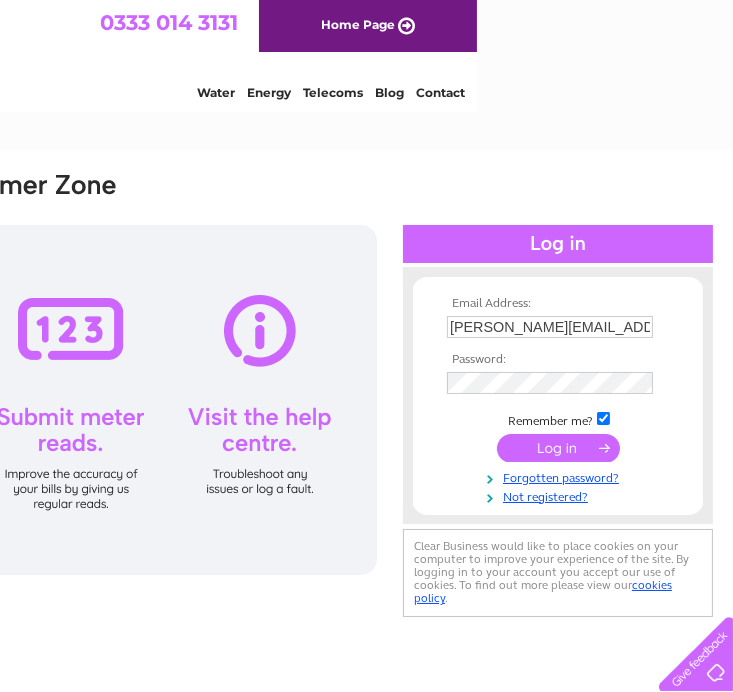 click at bounding box center [558, 448] 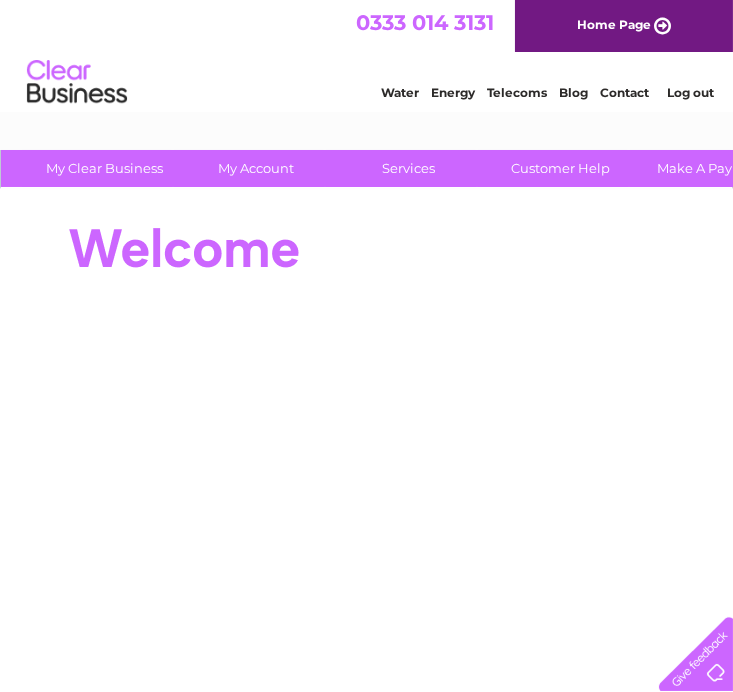 scroll, scrollTop: 0, scrollLeft: 0, axis: both 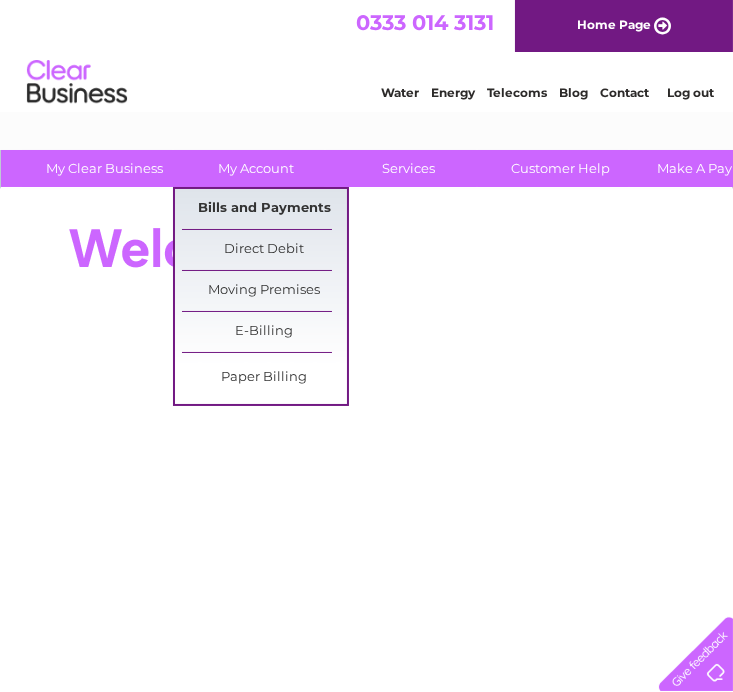 click on "Bills and Payments" at bounding box center (264, 209) 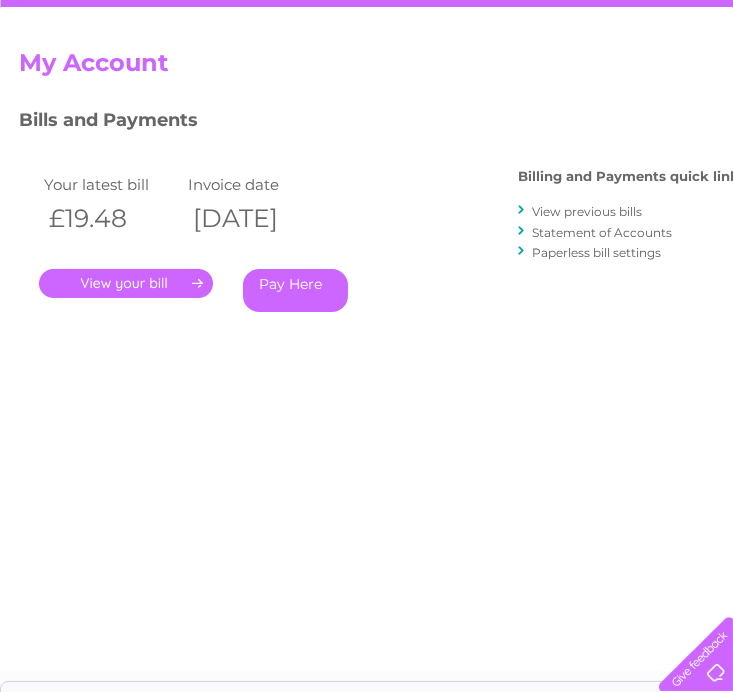 scroll, scrollTop: 200, scrollLeft: 0, axis: vertical 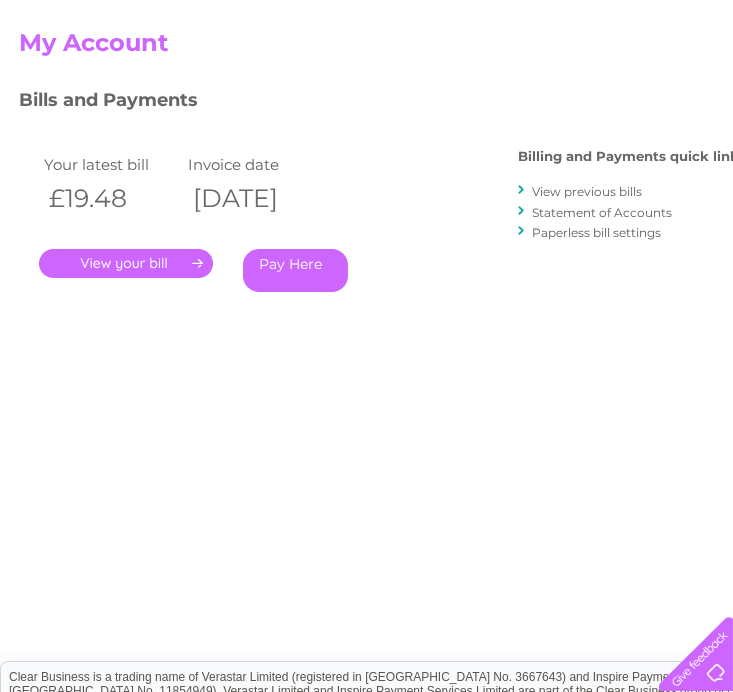 click on "." at bounding box center [126, 263] 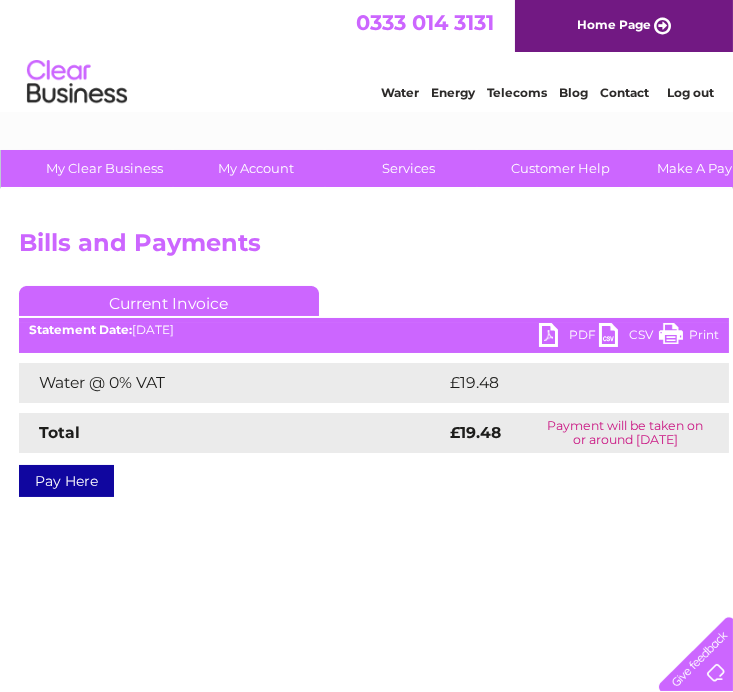 scroll, scrollTop: 0, scrollLeft: 0, axis: both 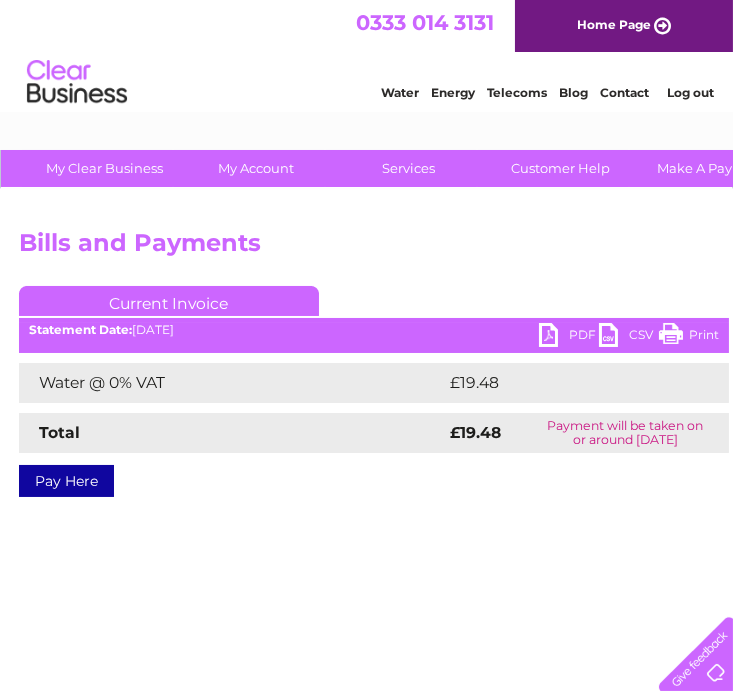 click on "PDF" at bounding box center (569, 337) 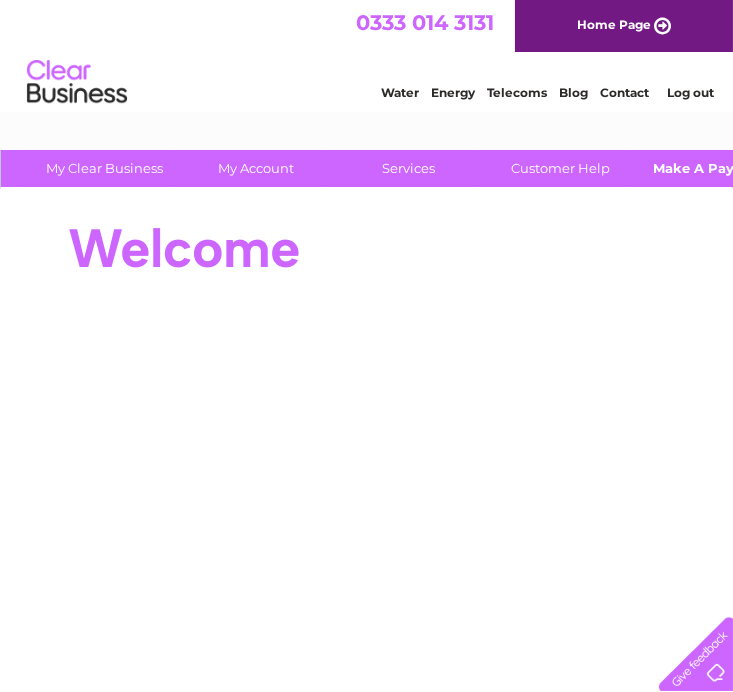 scroll, scrollTop: 0, scrollLeft: 0, axis: both 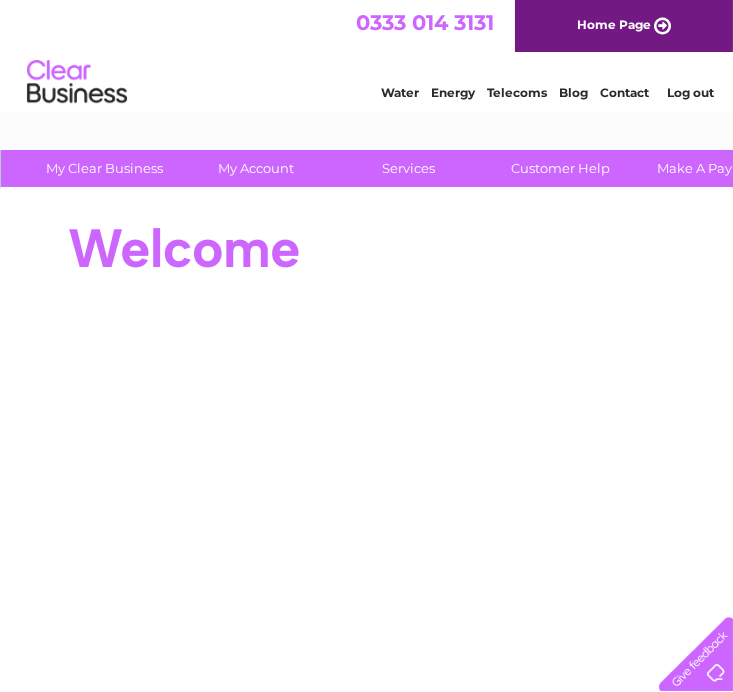 click on "Log out" at bounding box center [691, 92] 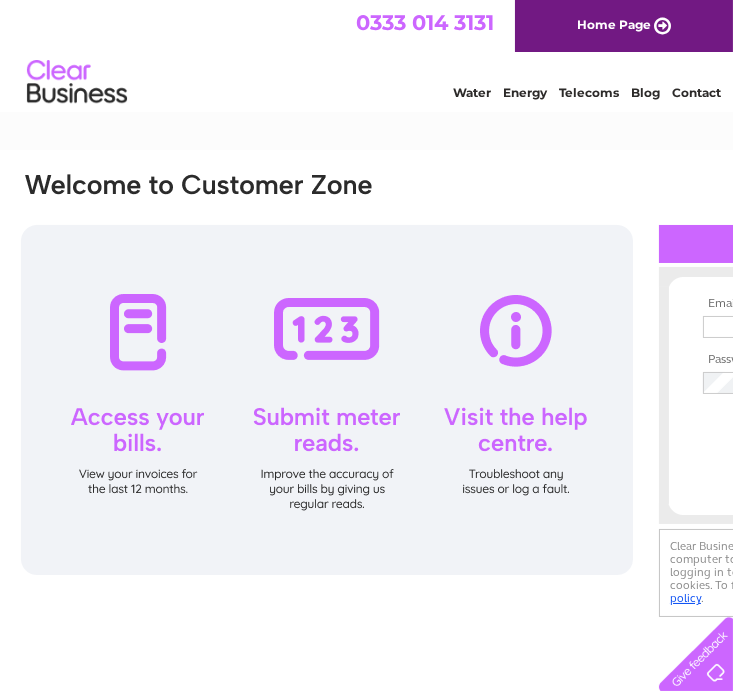 scroll, scrollTop: 0, scrollLeft: 0, axis: both 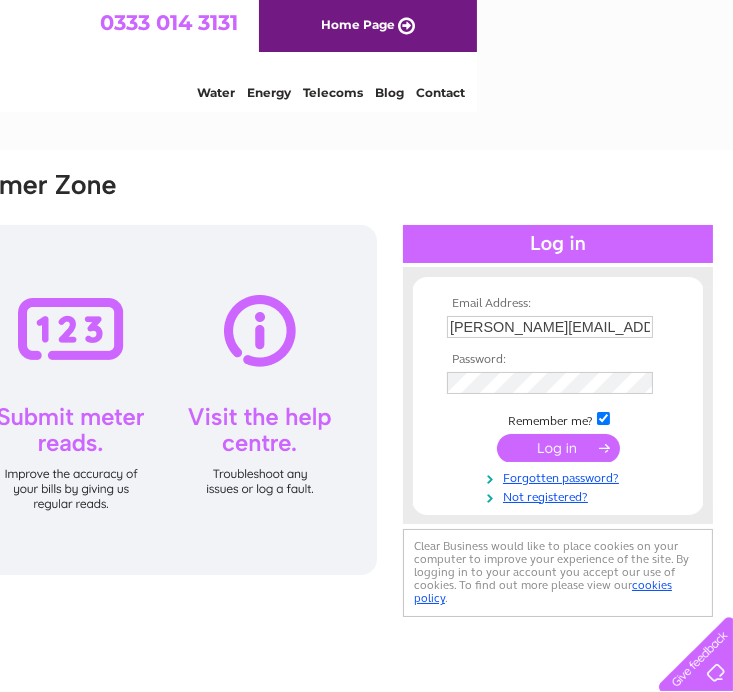 click on "[PERSON_NAME][EMAIL_ADDRESS][DOMAIN_NAME]" at bounding box center (550, 327) 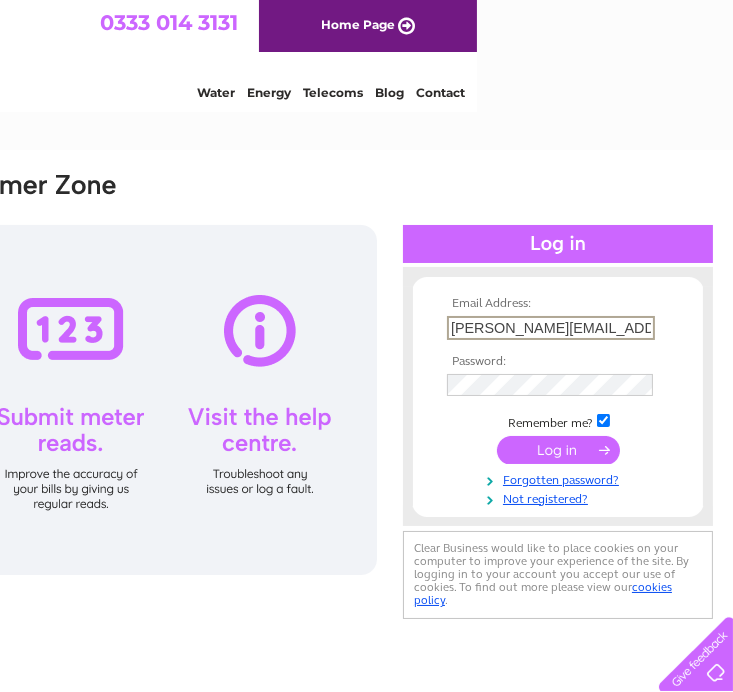 type on "[PERSON_NAME][EMAIL_ADDRESS][DOMAIN_NAME]" 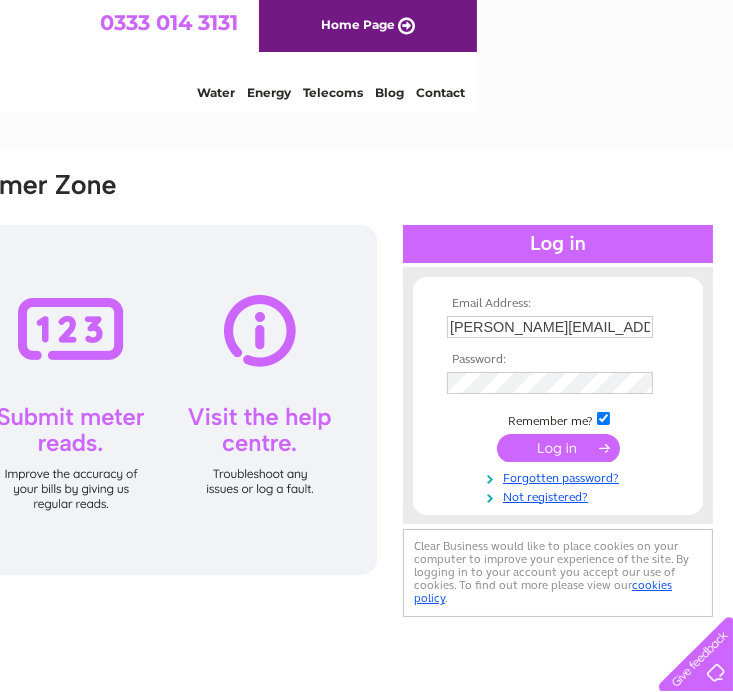 click at bounding box center [558, 448] 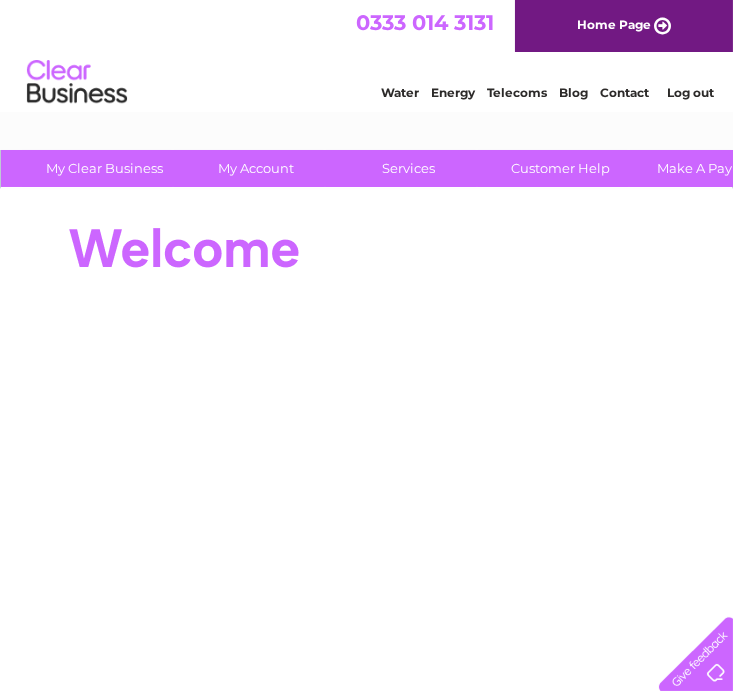 scroll, scrollTop: 0, scrollLeft: 0, axis: both 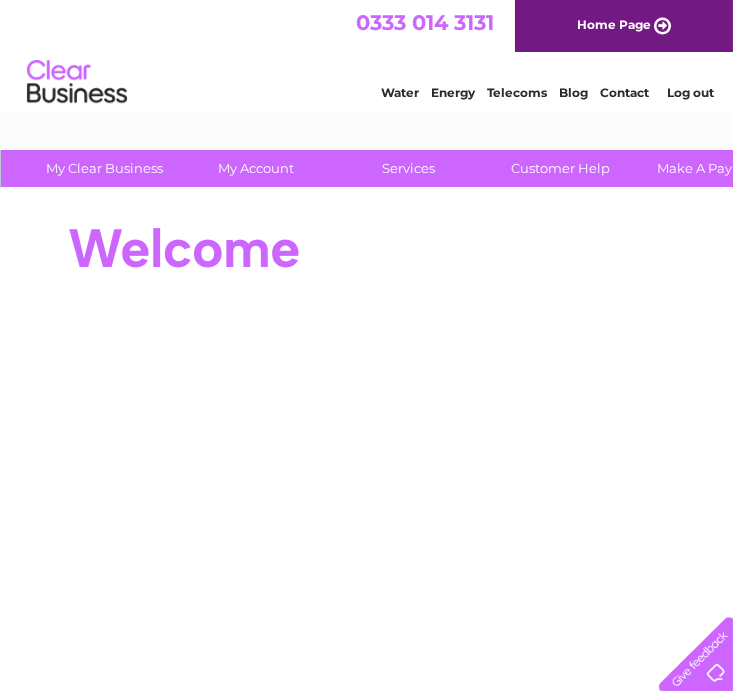 click at bounding box center [383, 249] 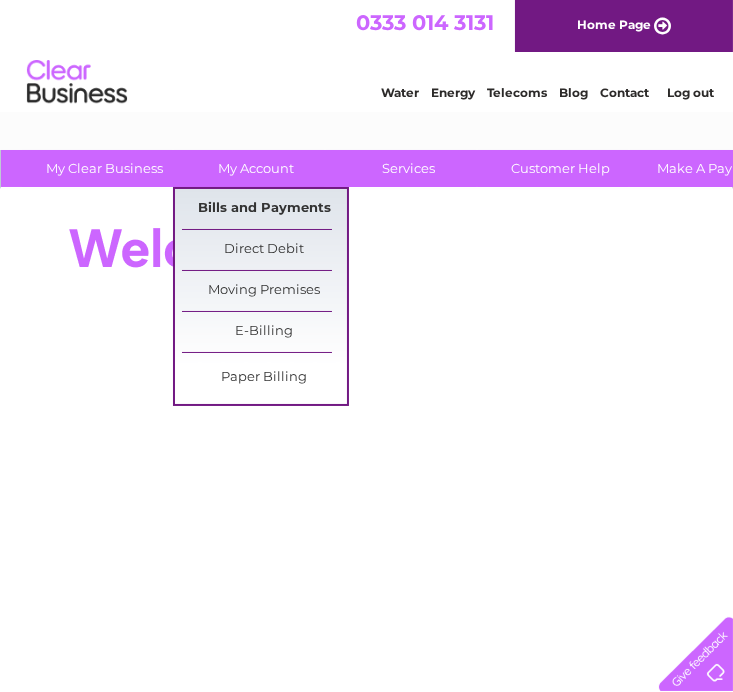 click on "Bills and Payments" at bounding box center (264, 209) 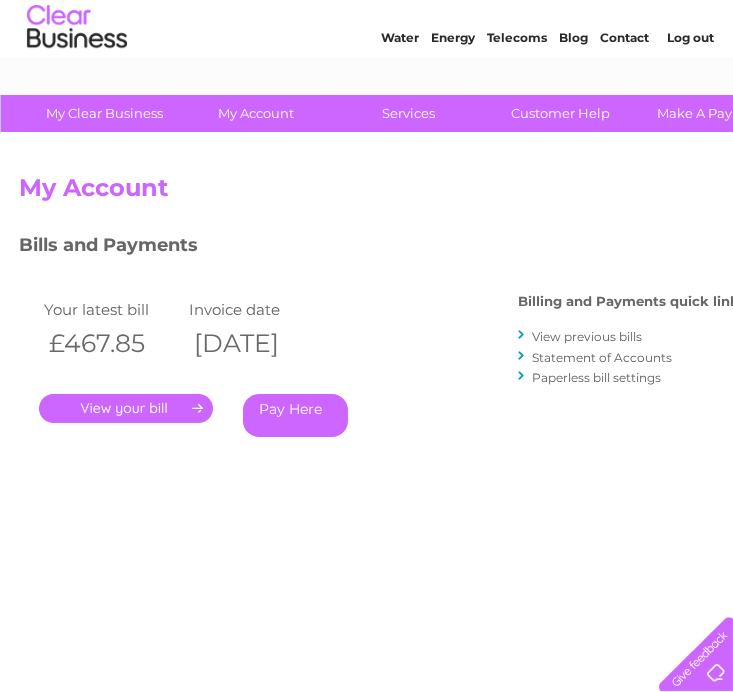 scroll, scrollTop: 100, scrollLeft: 0, axis: vertical 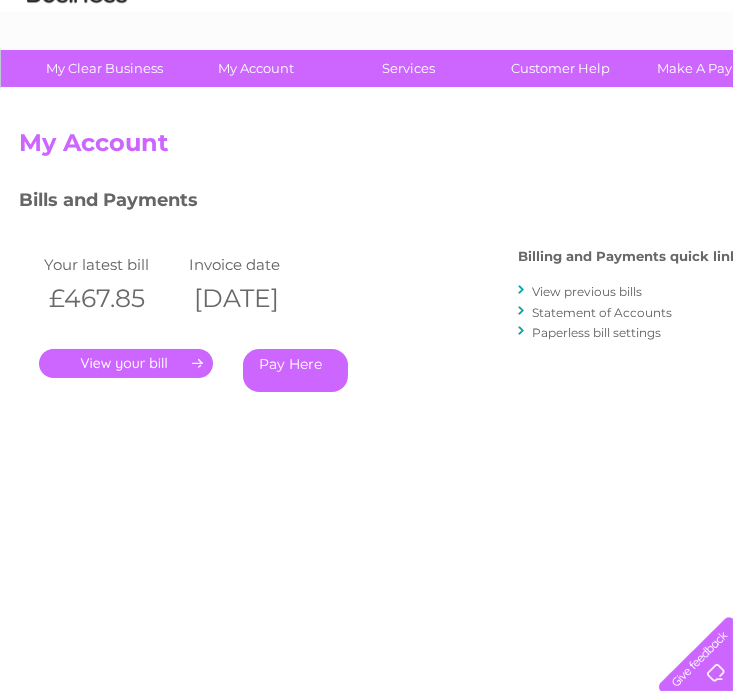 click on "." at bounding box center [126, 363] 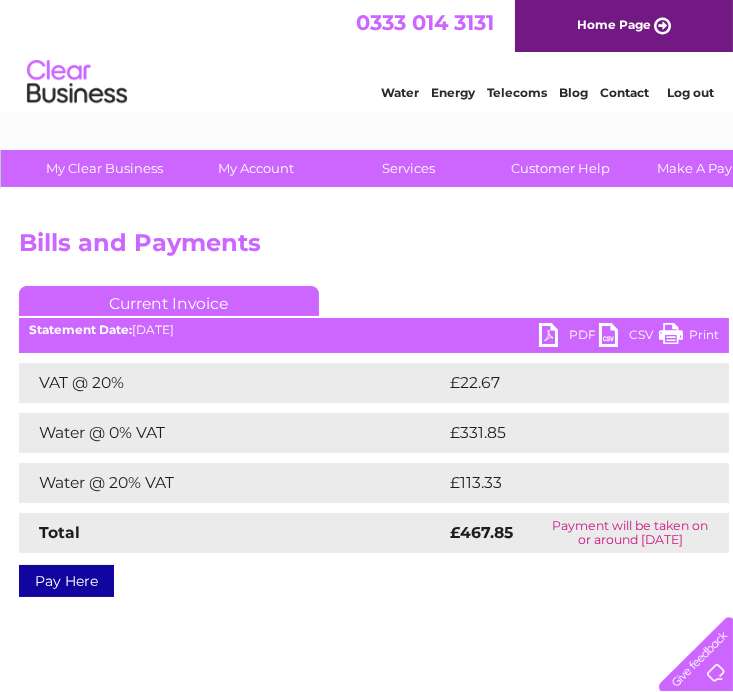 scroll, scrollTop: 0, scrollLeft: 0, axis: both 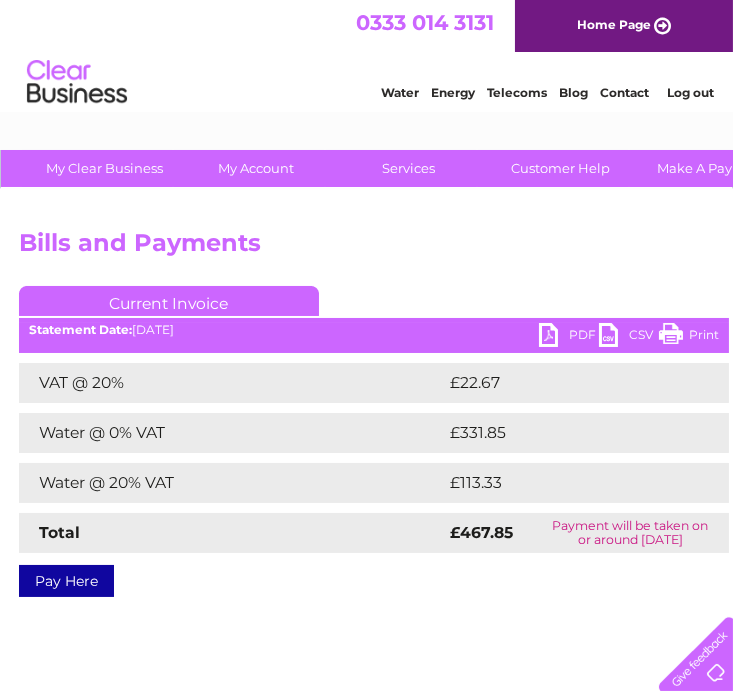 click on "PDF" at bounding box center (569, 337) 